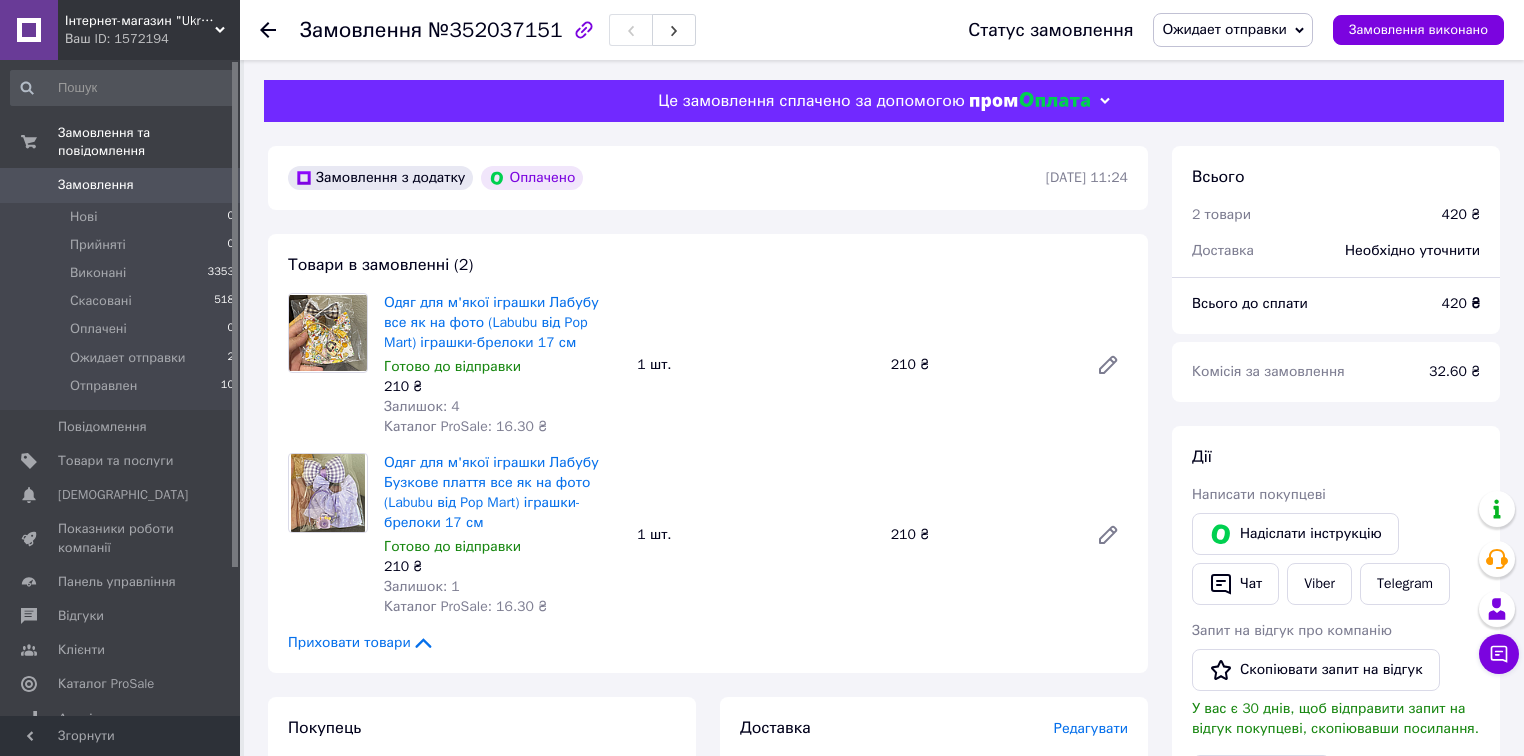 scroll, scrollTop: 0, scrollLeft: 0, axis: both 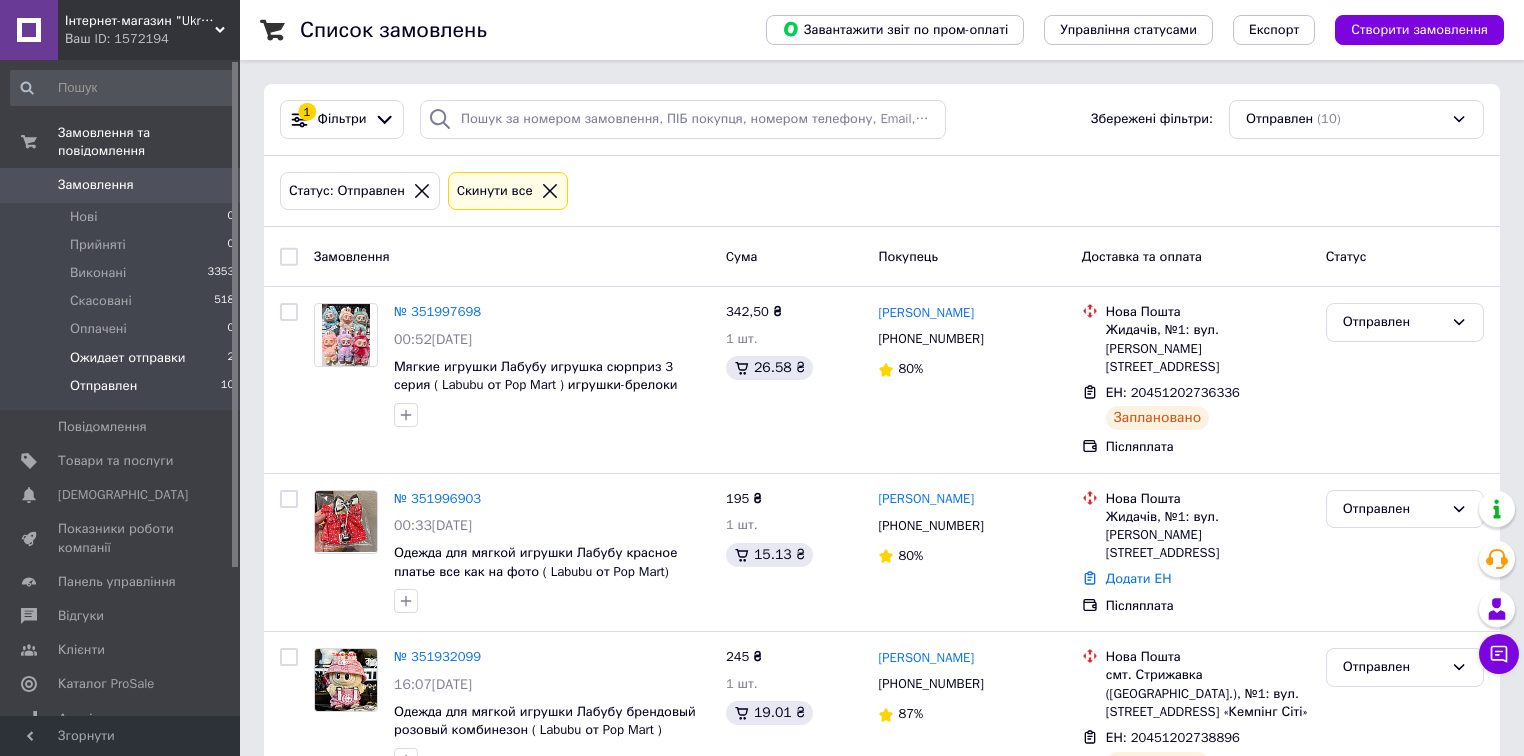 click on "Ожидает отправки" at bounding box center [128, 358] 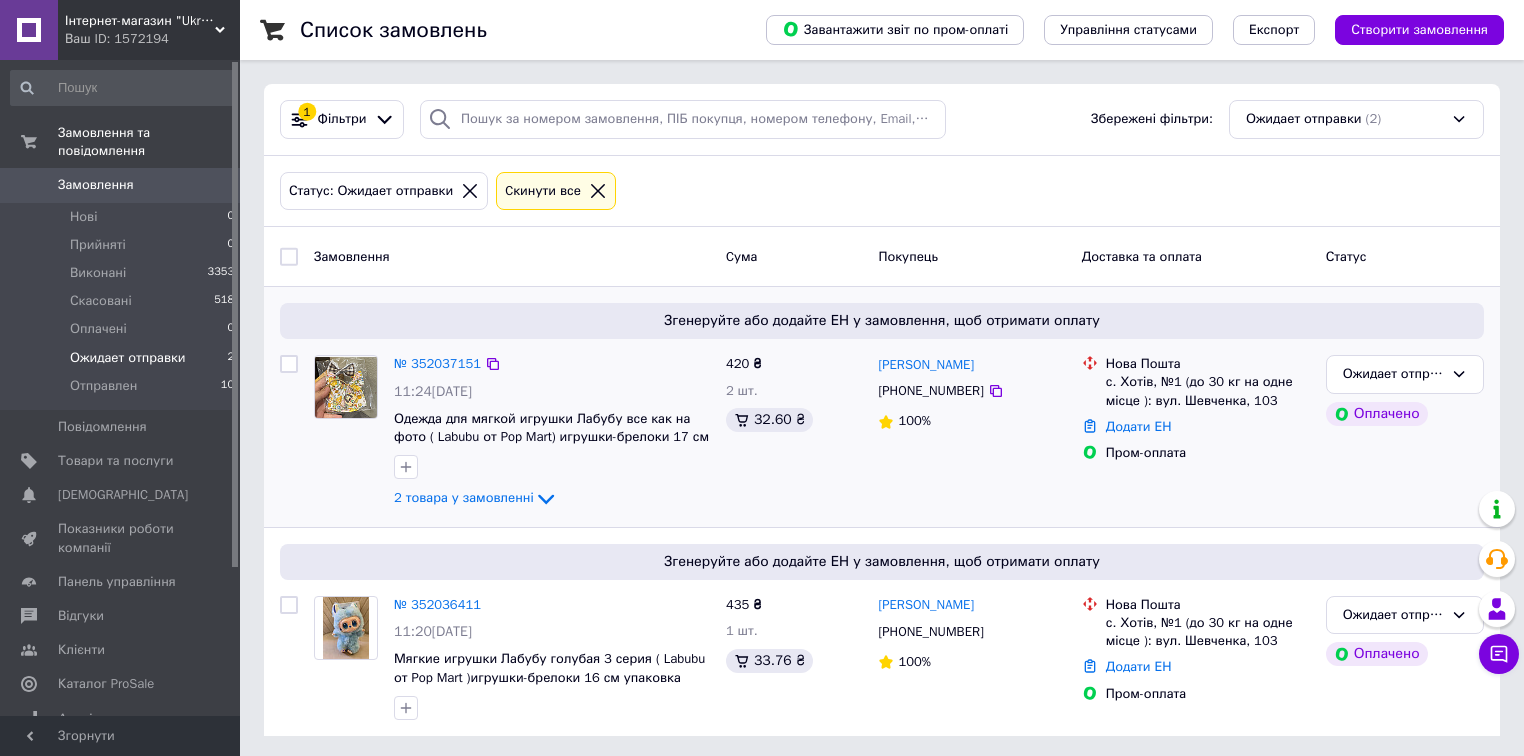 scroll, scrollTop: 2, scrollLeft: 0, axis: vertical 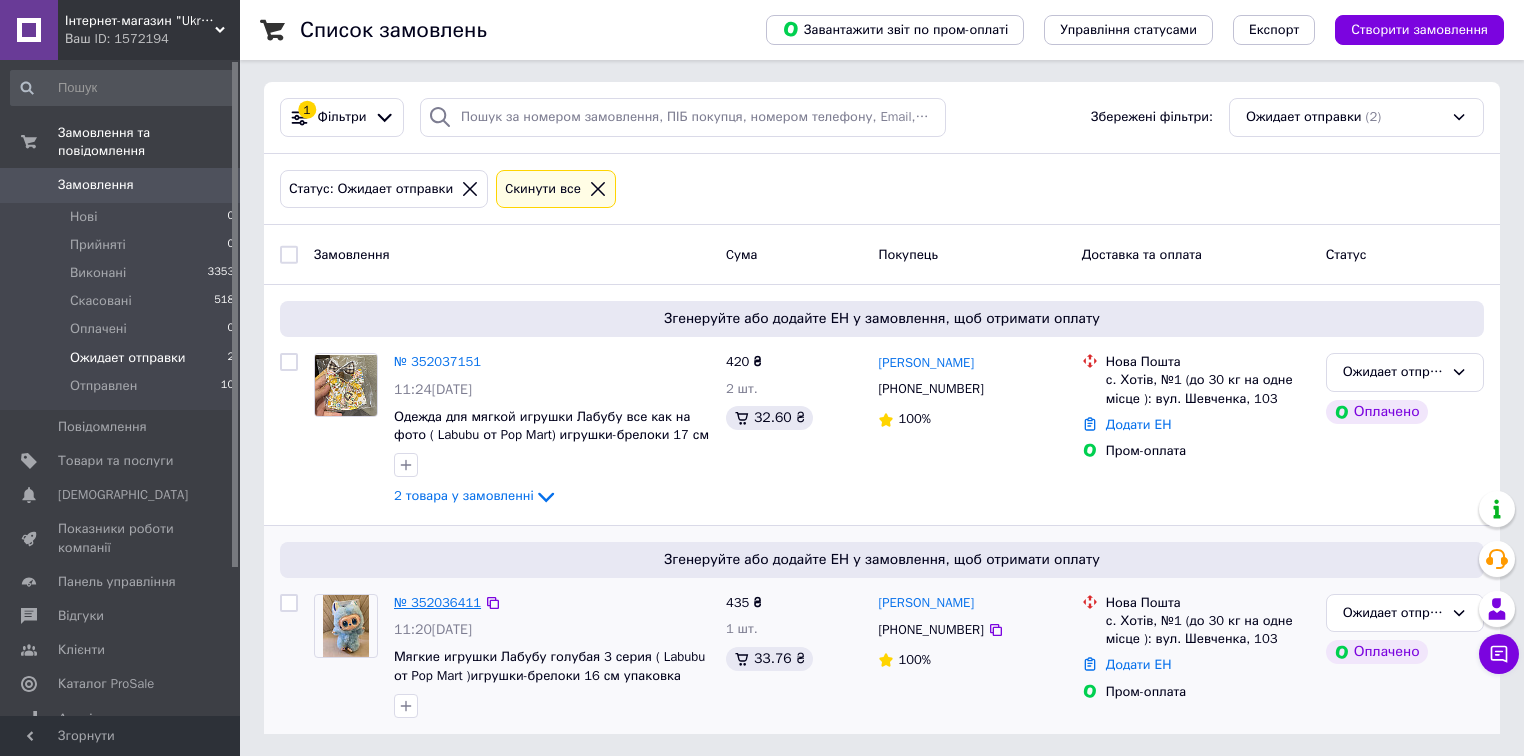click on "№ 352036411" at bounding box center [437, 602] 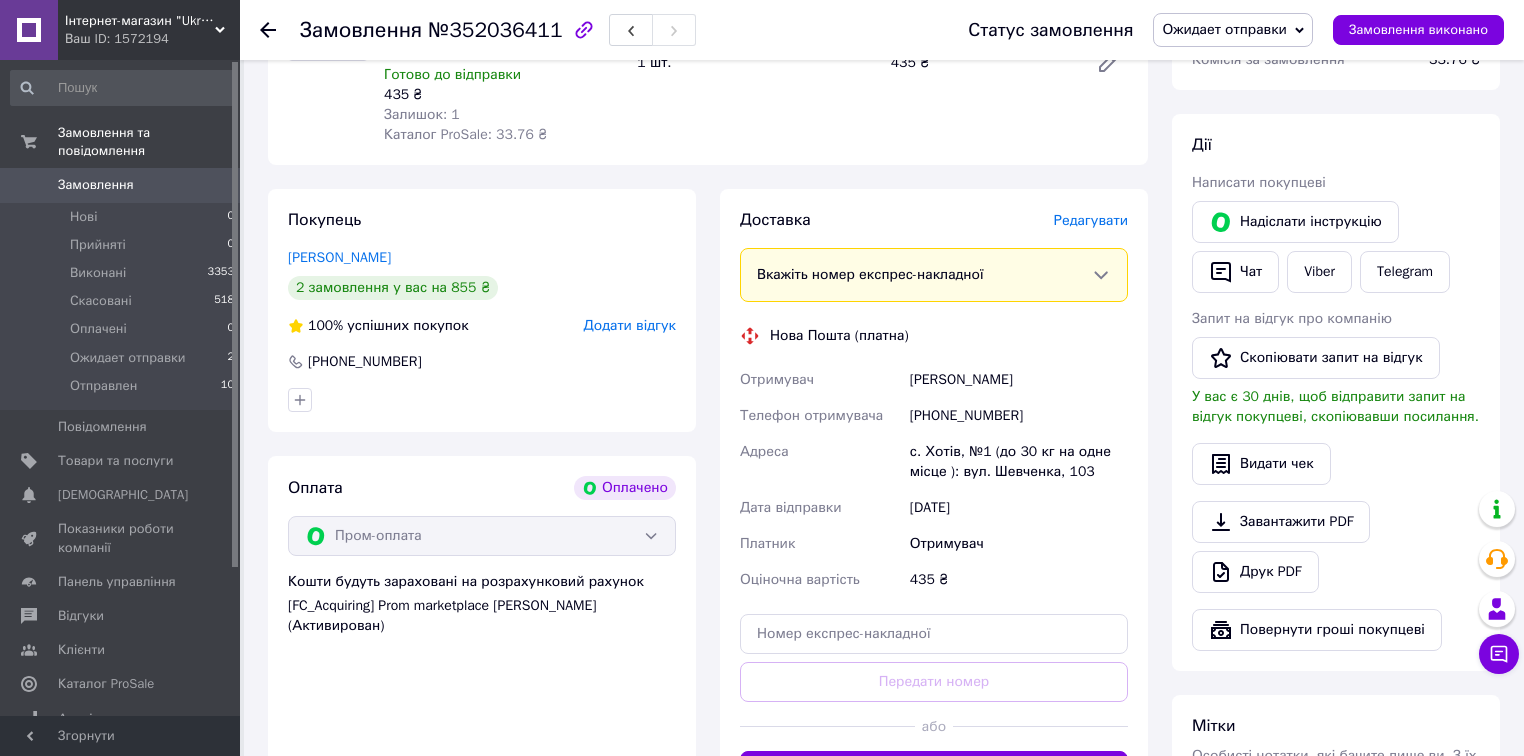 scroll, scrollTop: 480, scrollLeft: 0, axis: vertical 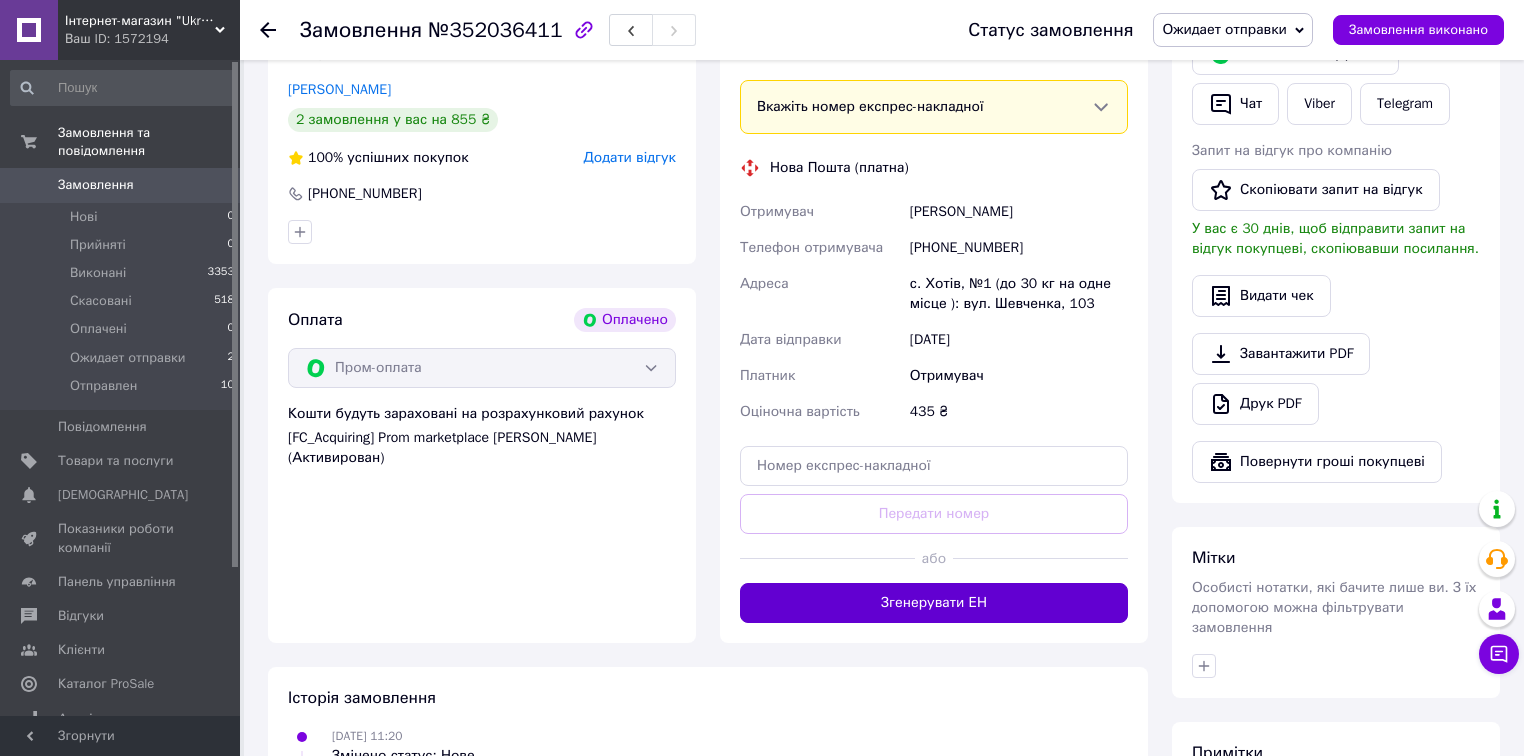click on "Згенерувати ЕН" at bounding box center (934, 603) 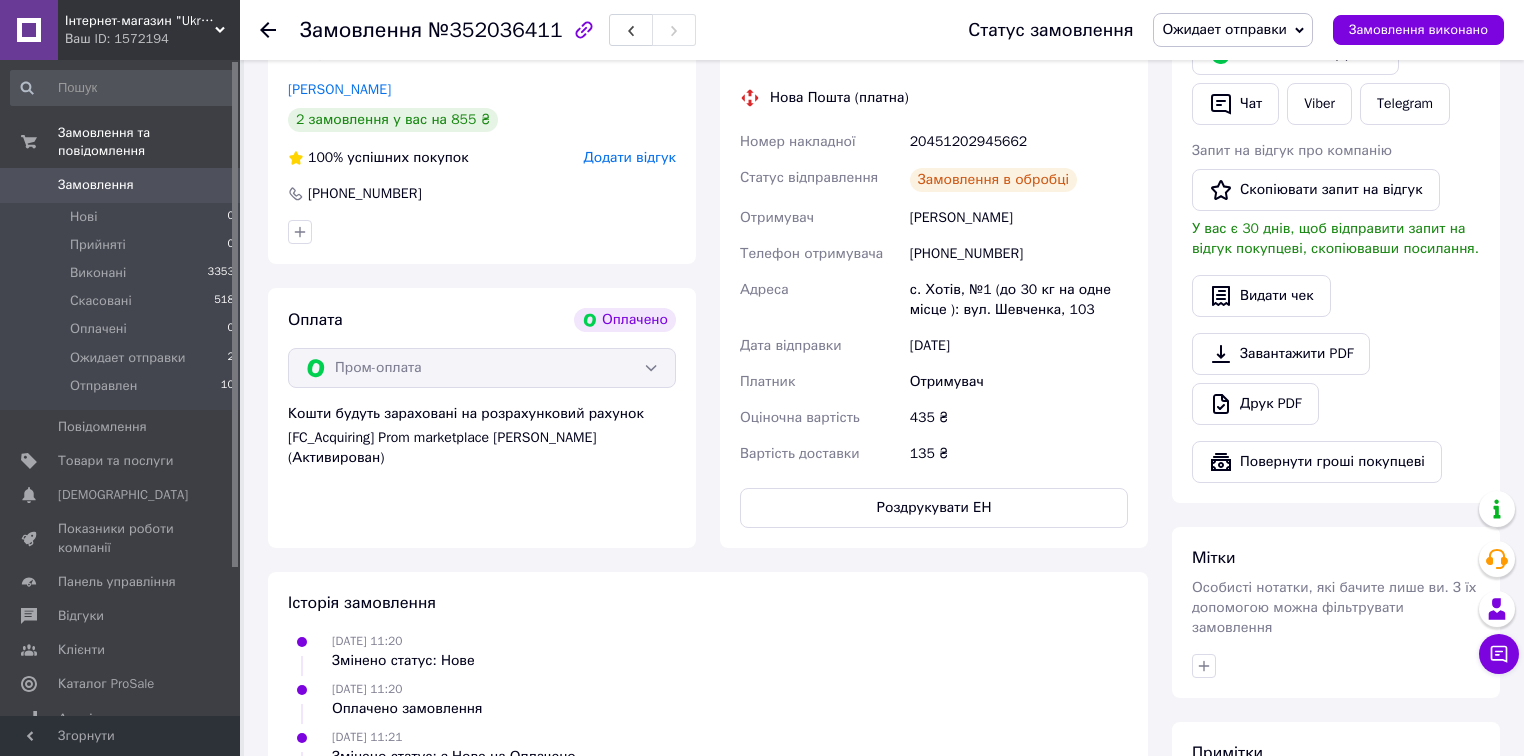 scroll, scrollTop: 160, scrollLeft: 0, axis: vertical 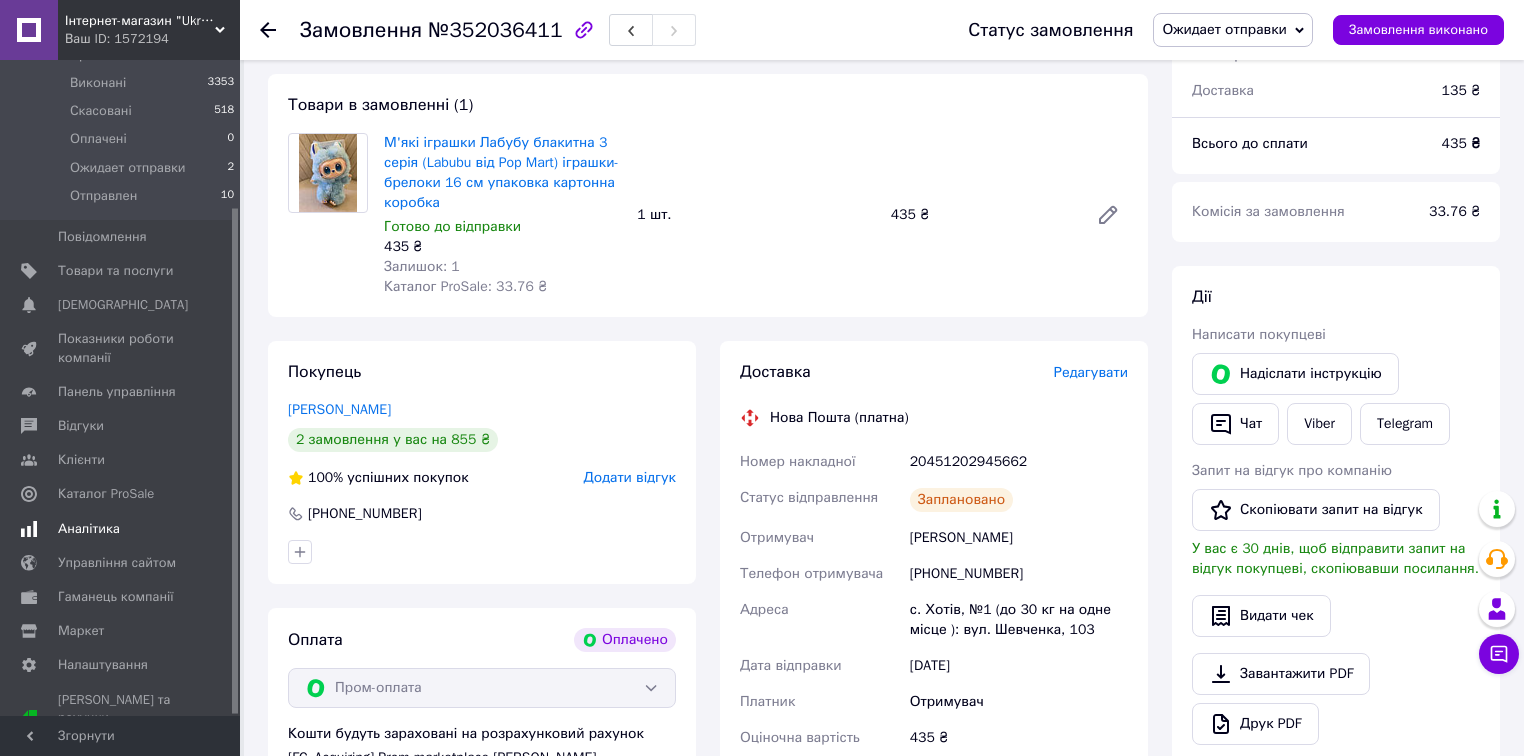 click on "Аналітика" at bounding box center [89, 529] 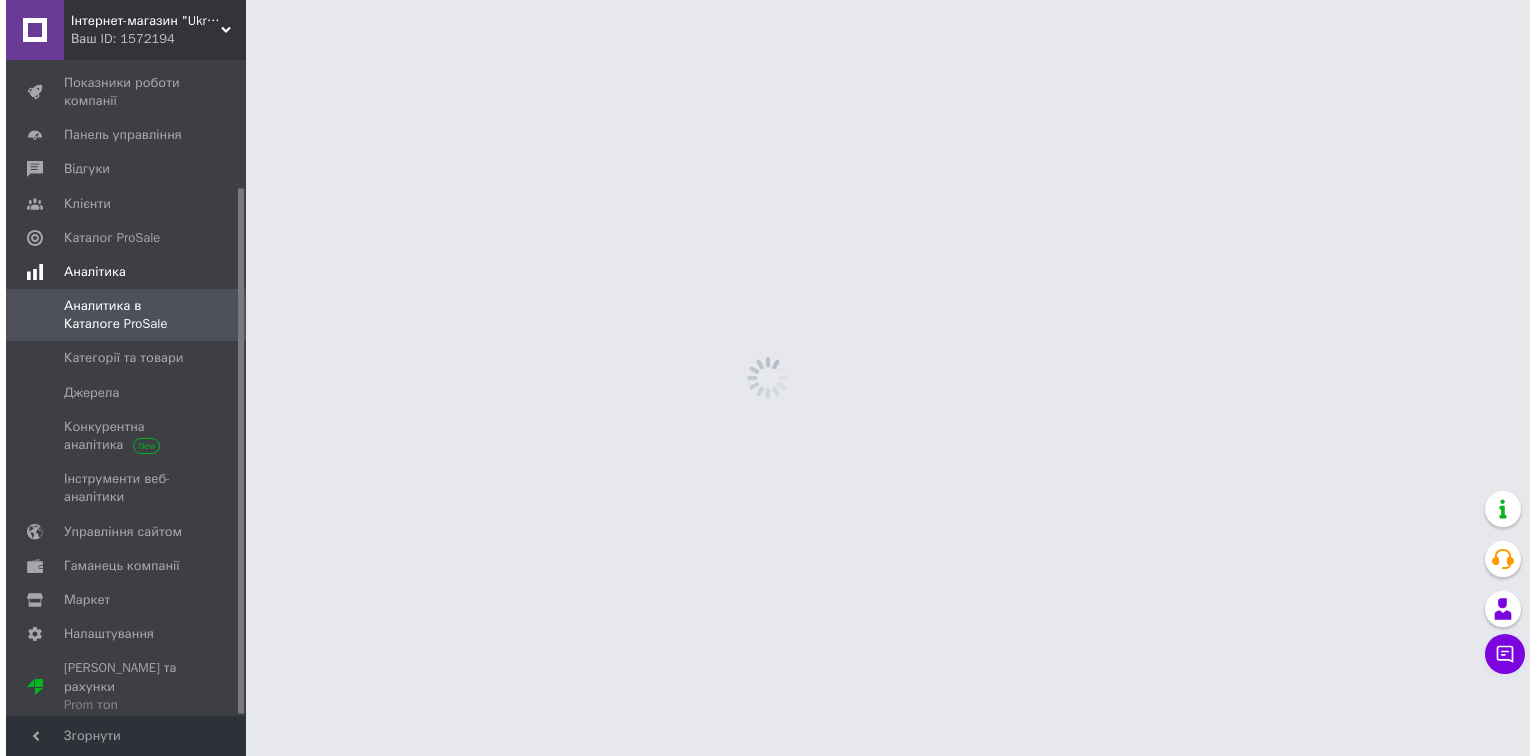 scroll, scrollTop: 0, scrollLeft: 0, axis: both 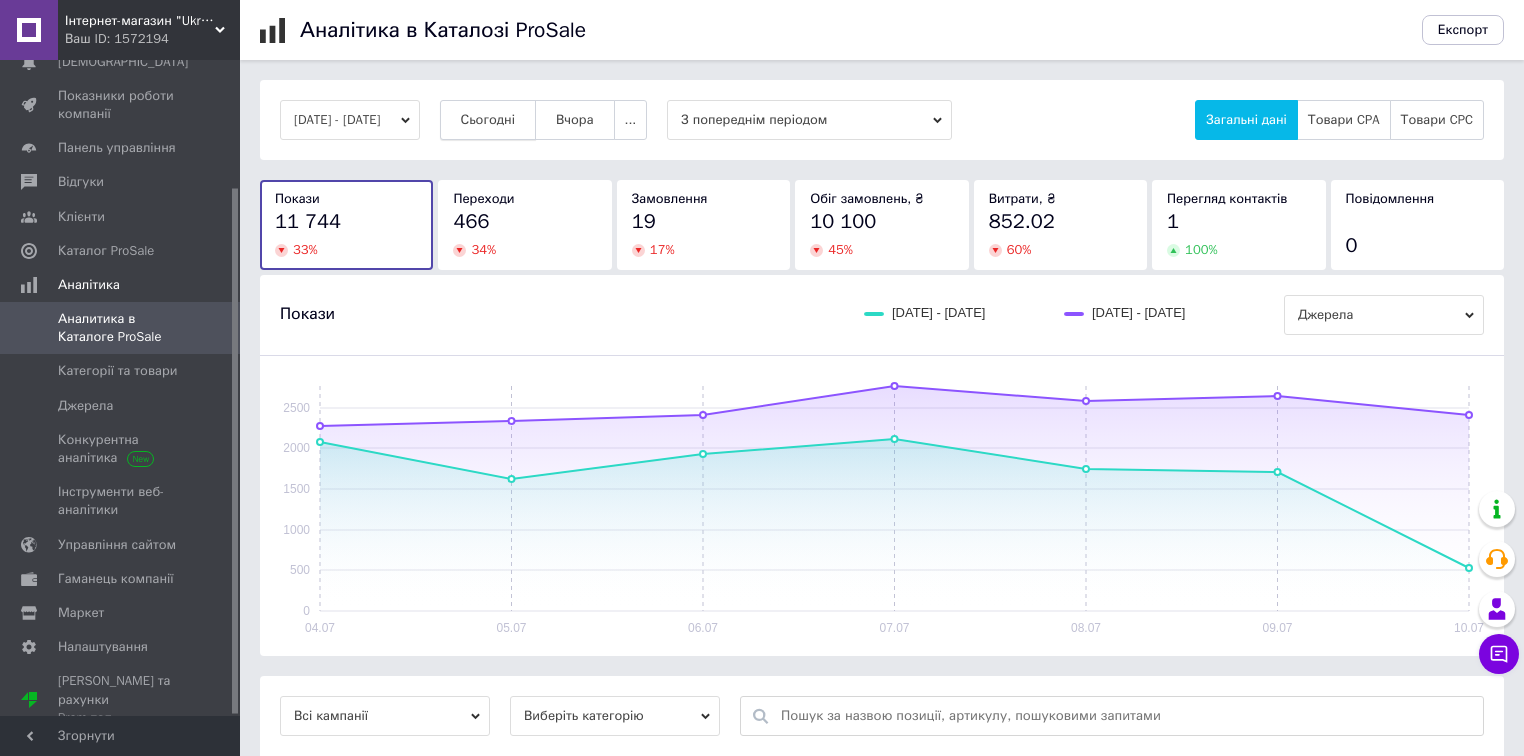 click on "Сьогодні" at bounding box center [488, 120] 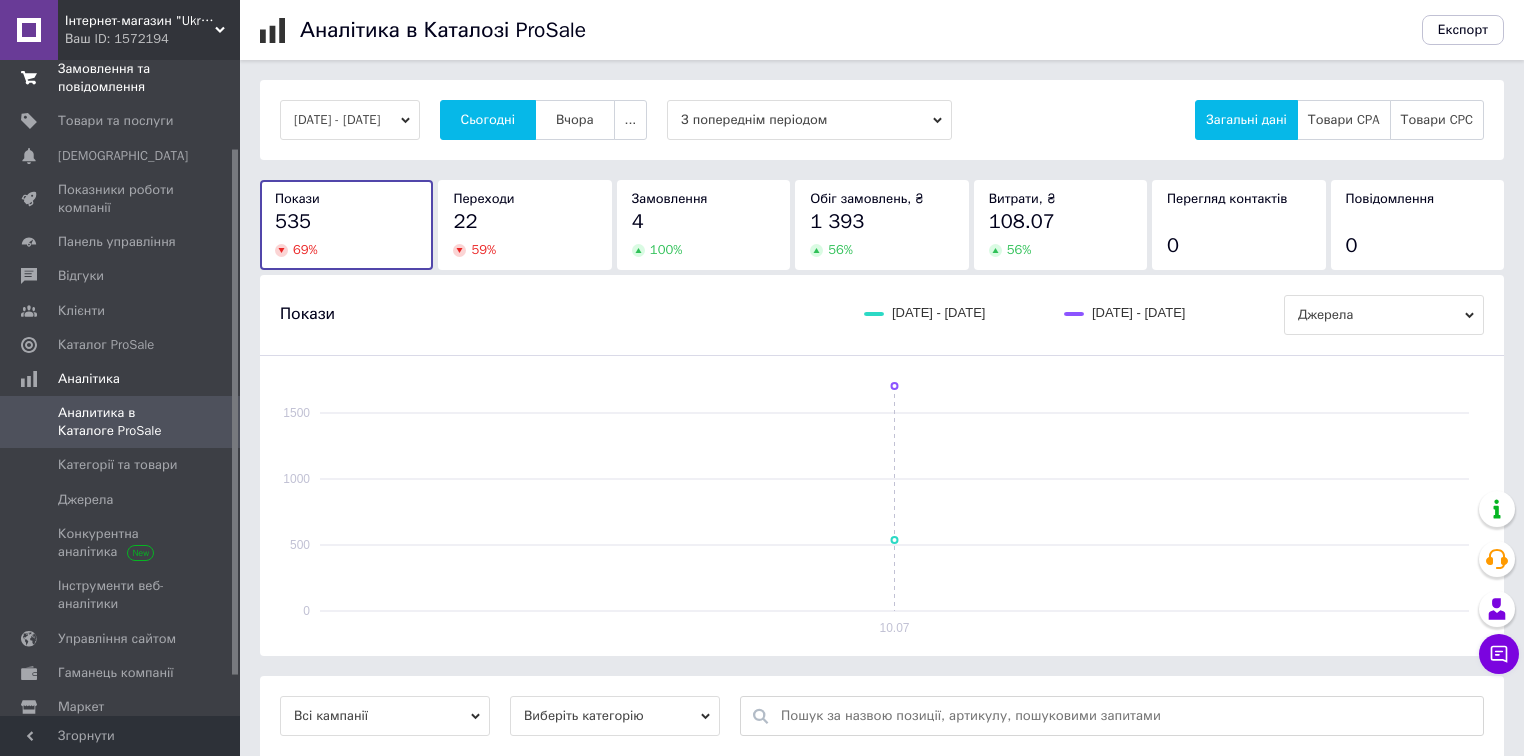 scroll, scrollTop: 0, scrollLeft: 0, axis: both 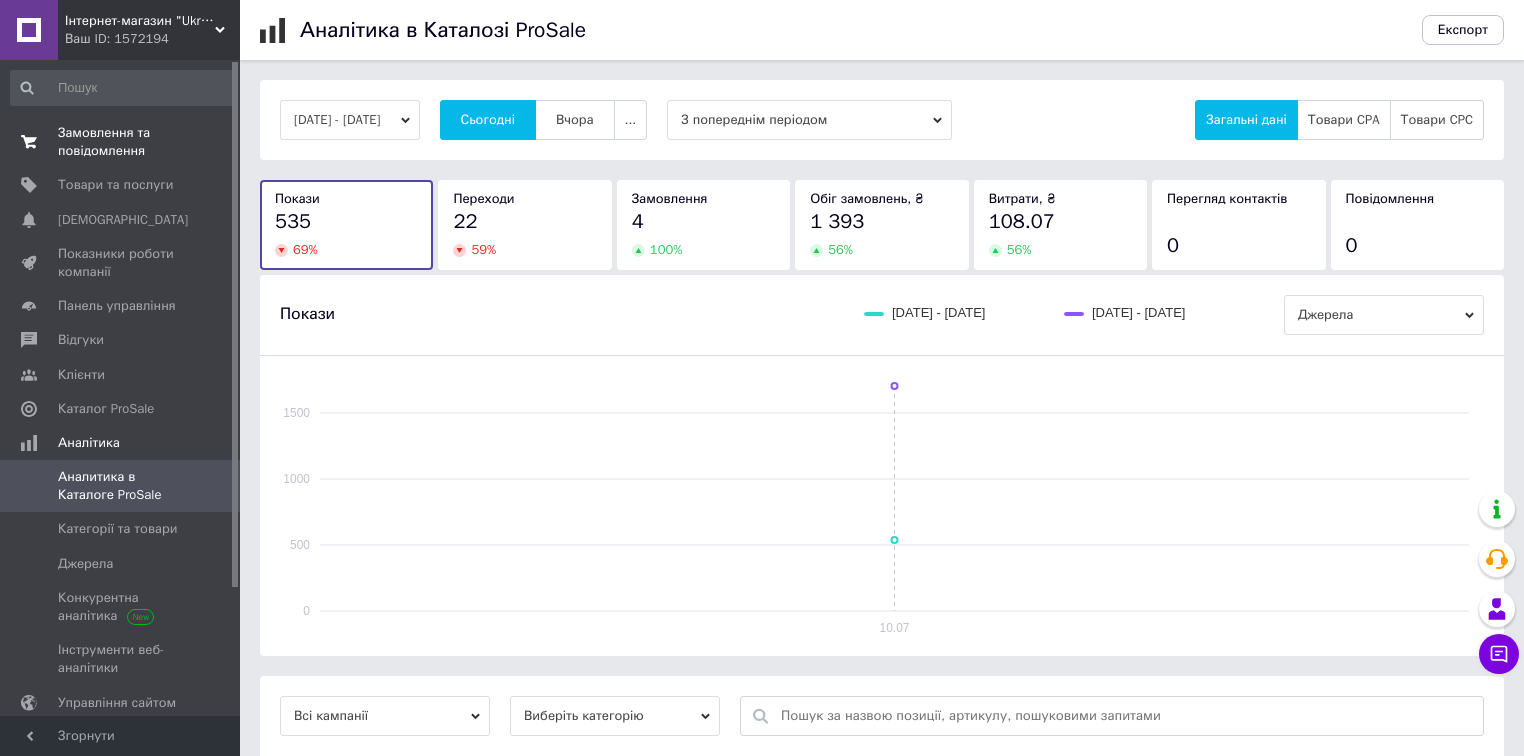 click on "Замовлення та повідомлення" at bounding box center (121, 142) 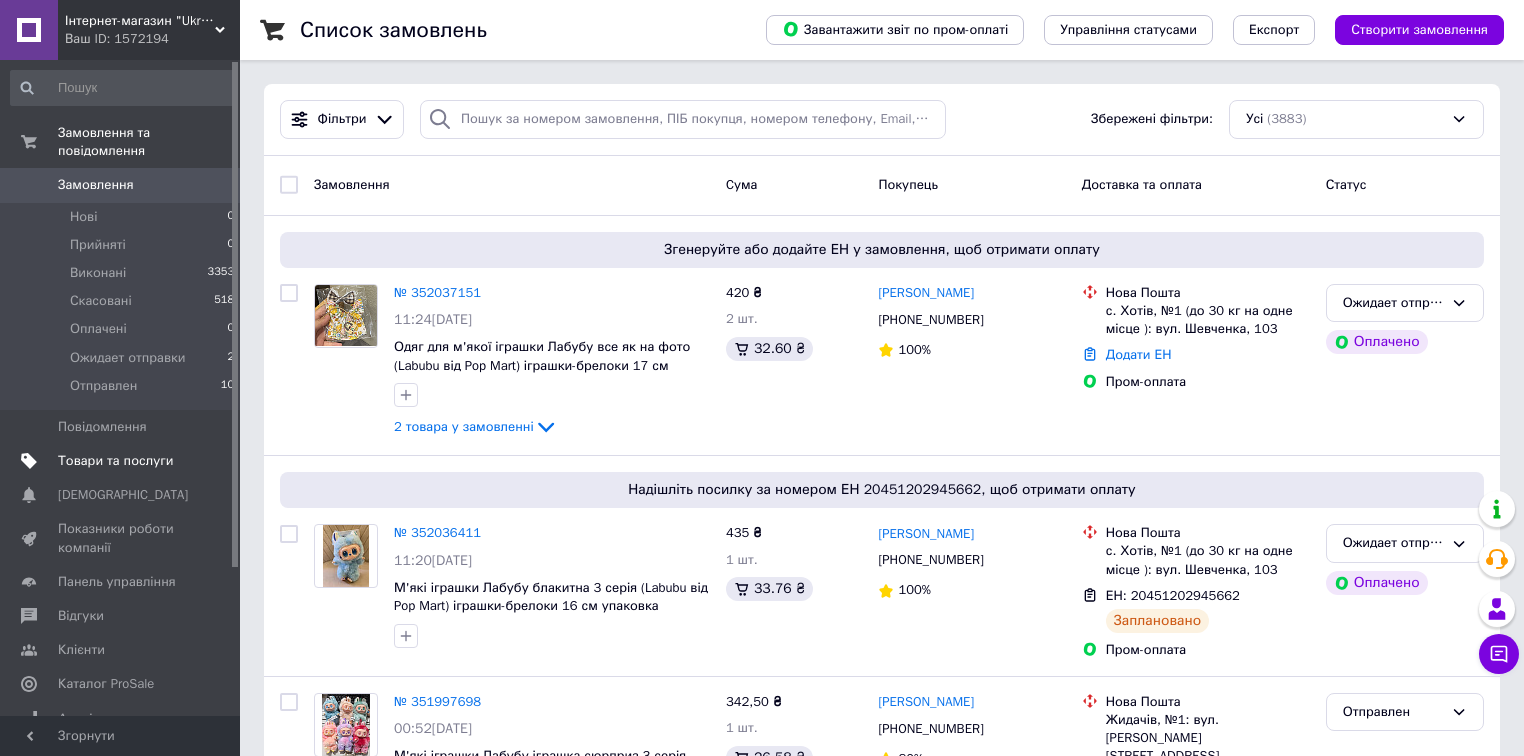 click on "Товари та послуги" at bounding box center (115, 461) 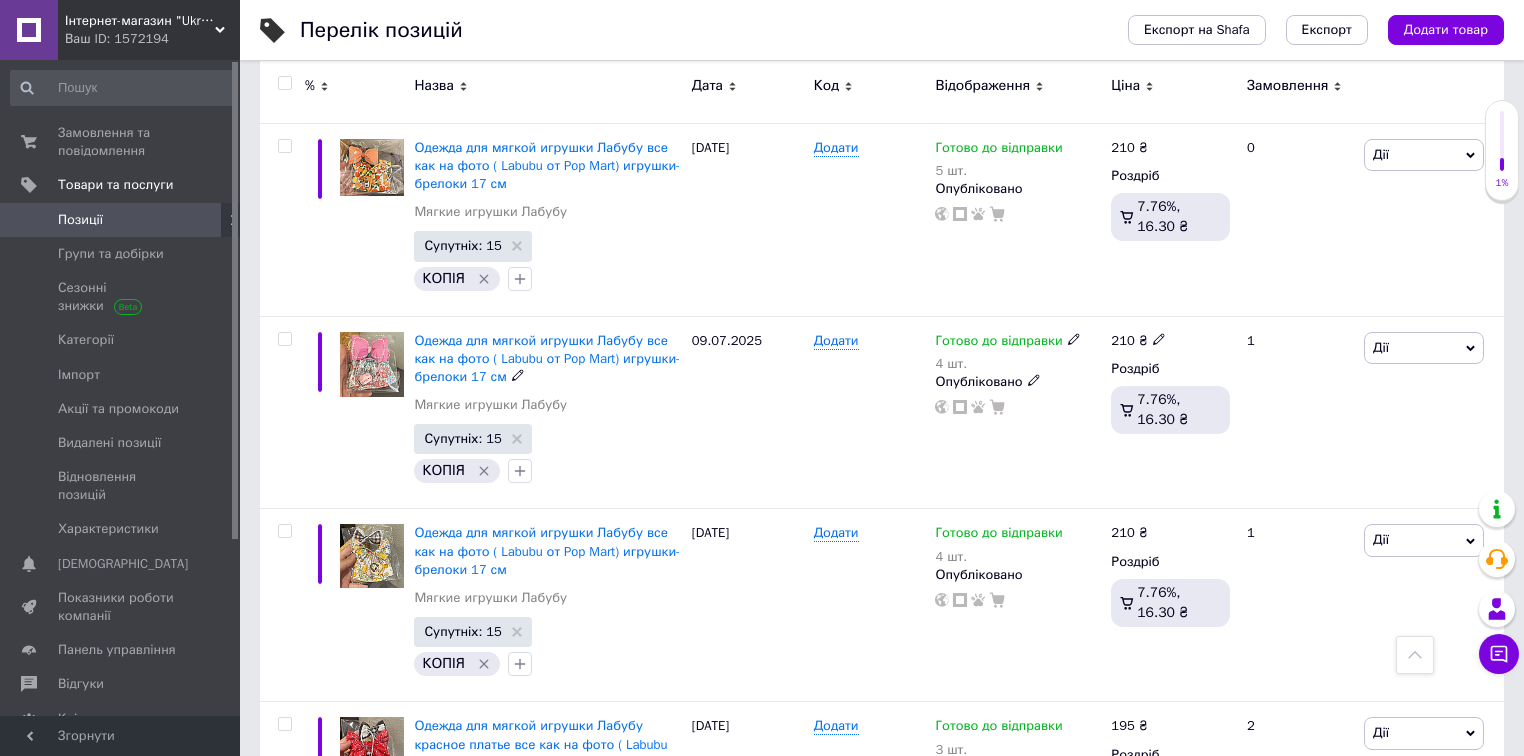 scroll, scrollTop: 2160, scrollLeft: 0, axis: vertical 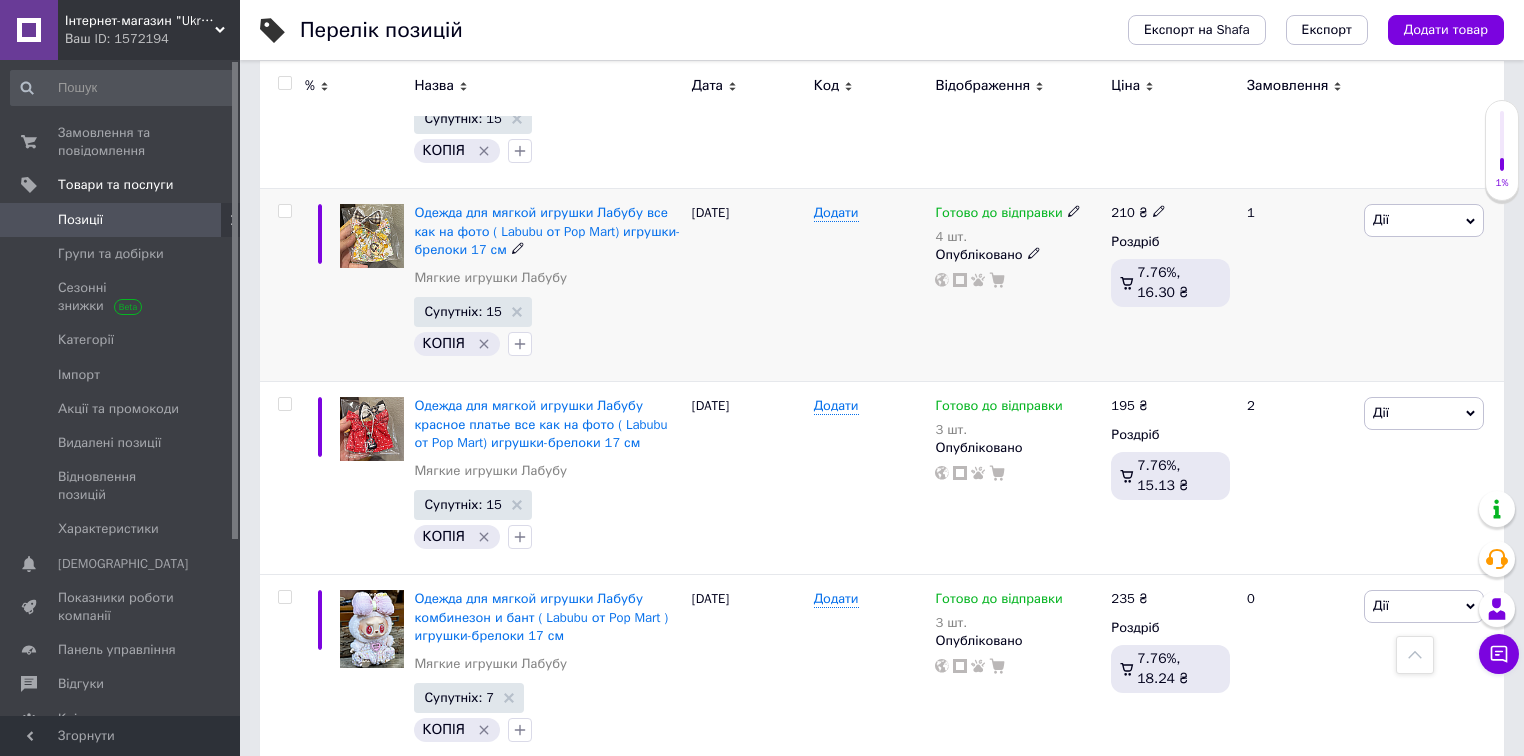 click 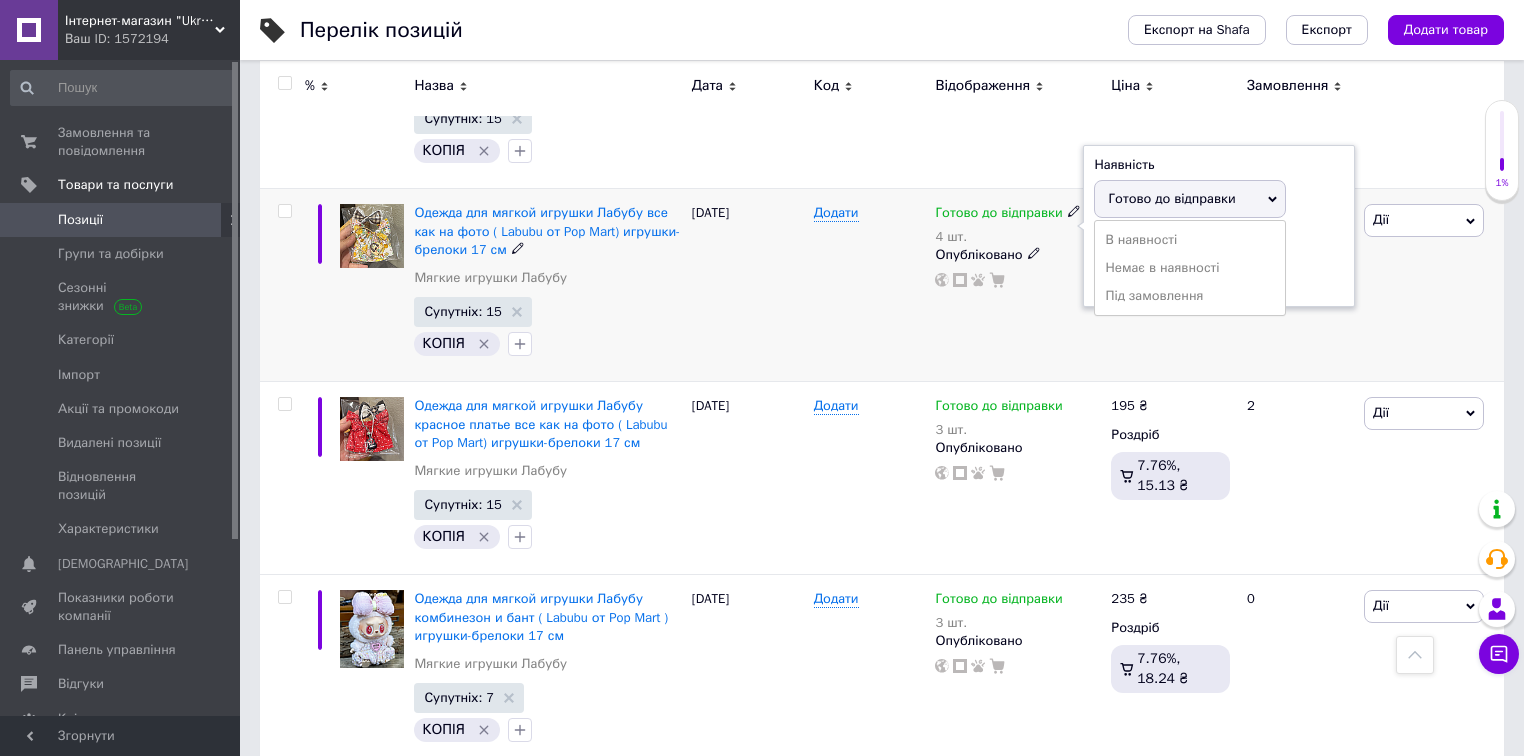 click on "Готово до відправки" at bounding box center [1171, 198] 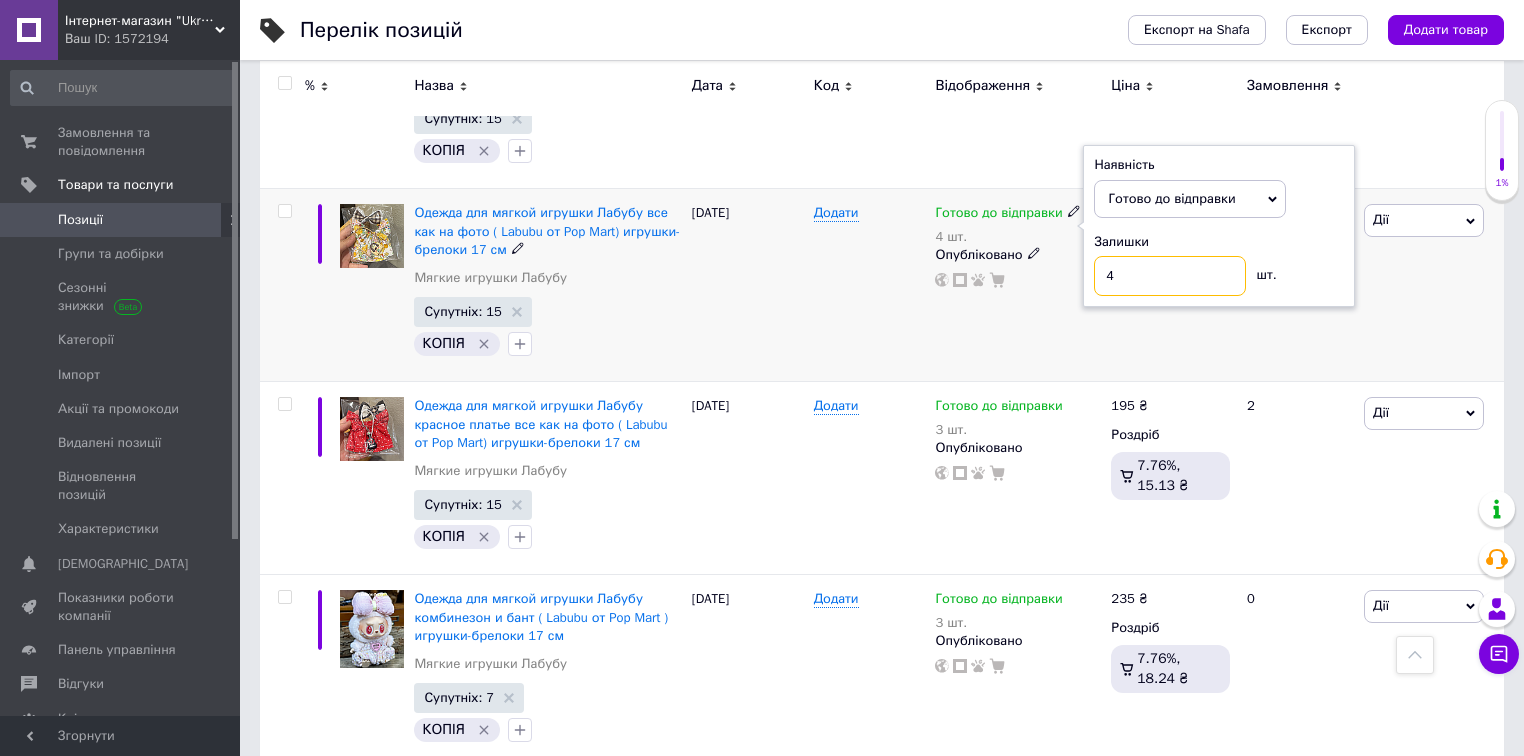 drag, startPoint x: 1108, startPoint y: 266, endPoint x: 1118, endPoint y: 271, distance: 11.18034 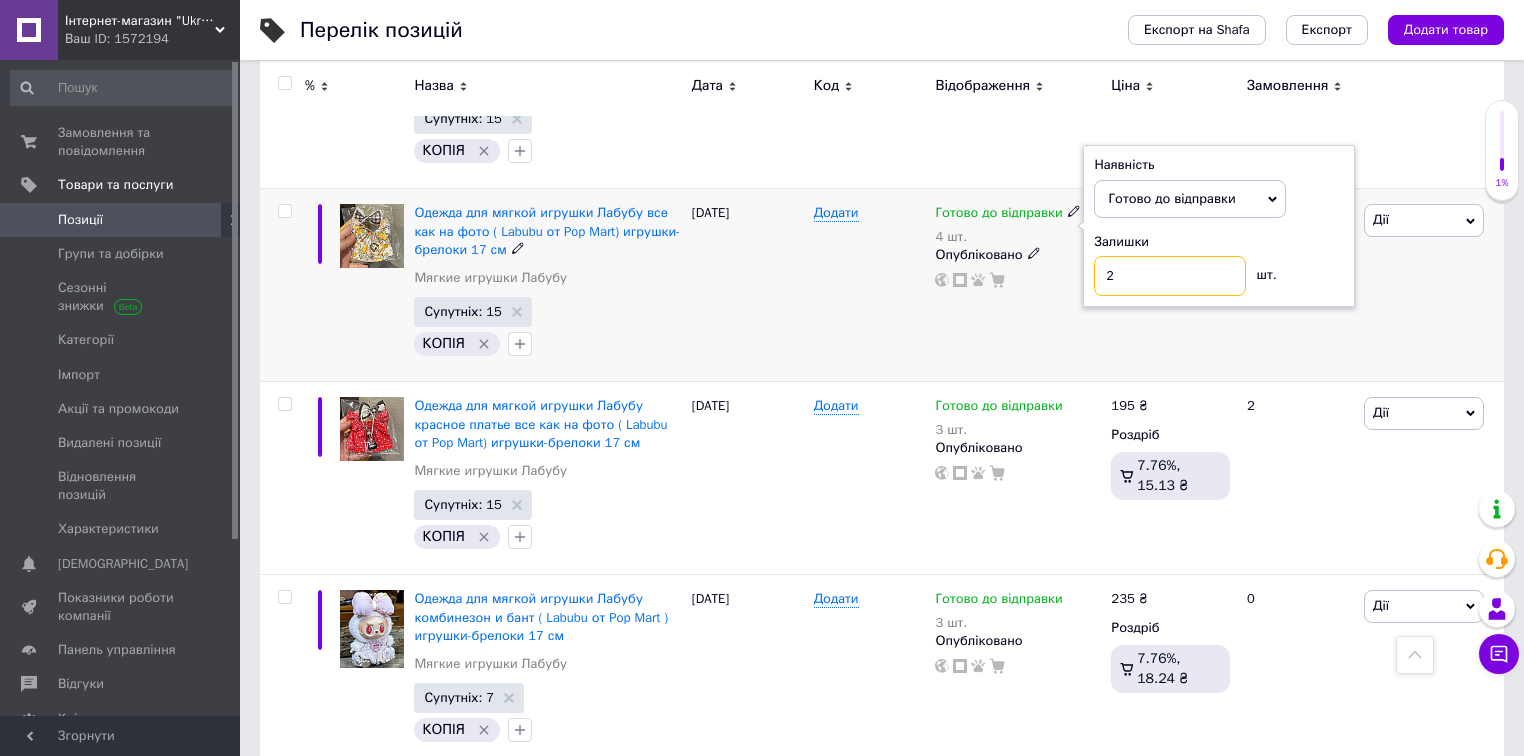 type on "2" 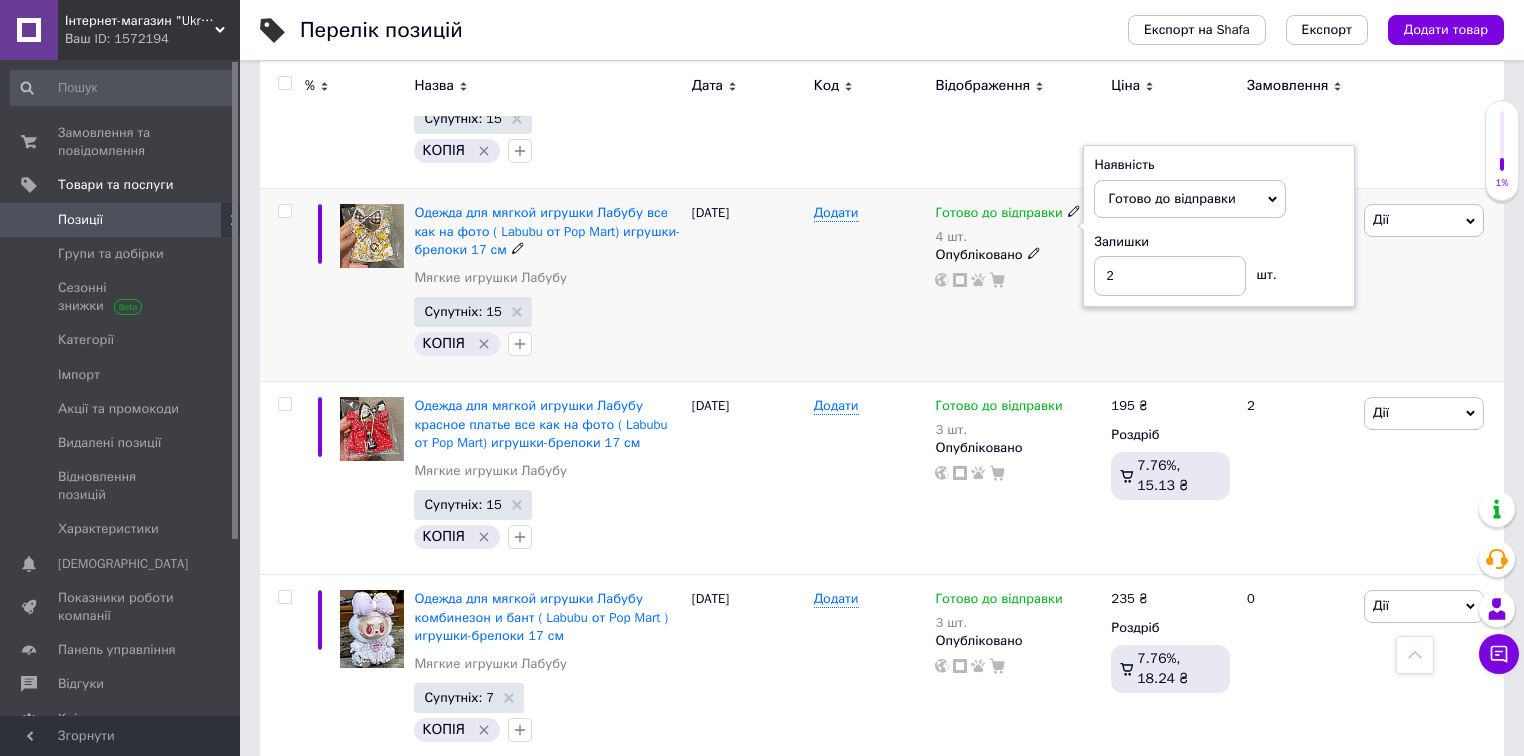 click on "[DATE]" at bounding box center (748, 285) 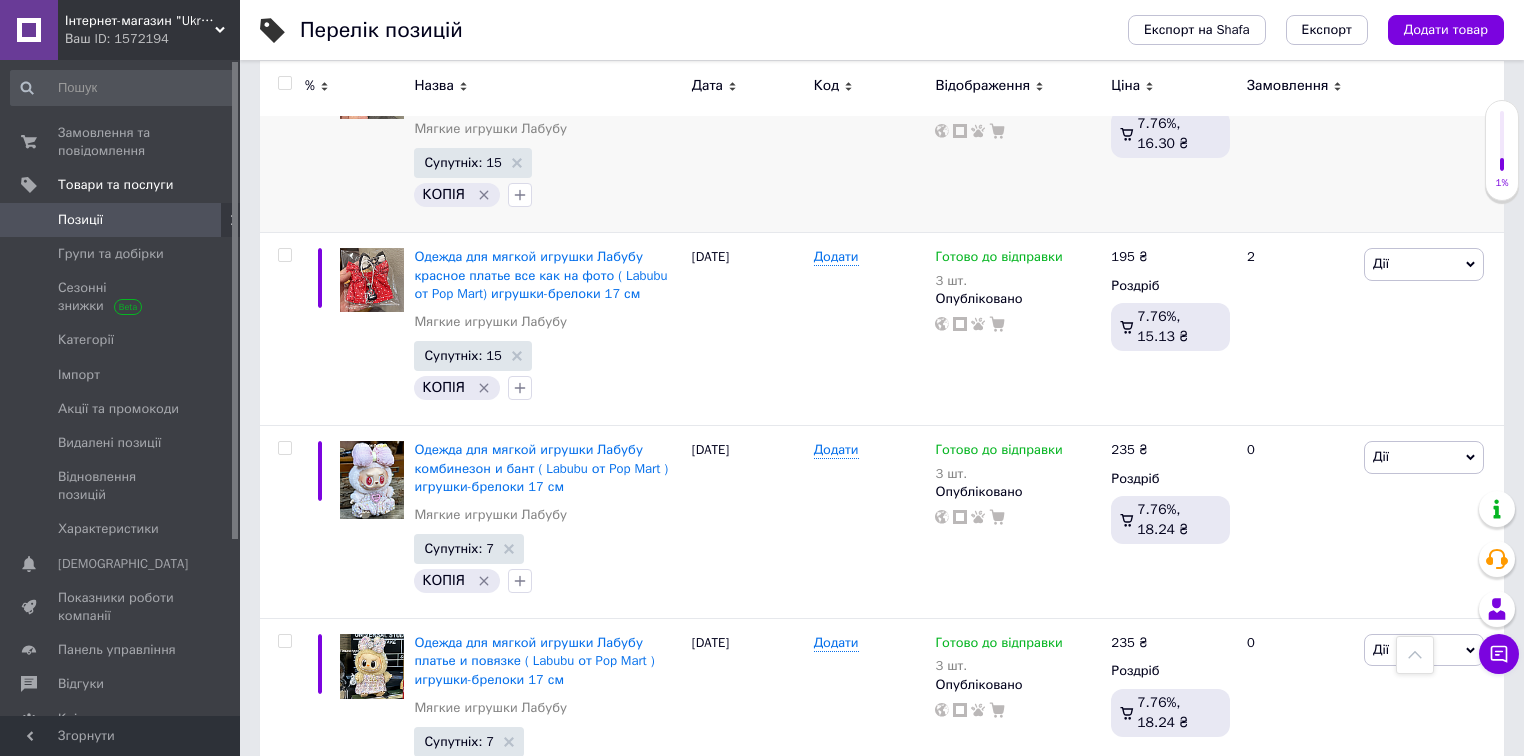 scroll, scrollTop: 2480, scrollLeft: 0, axis: vertical 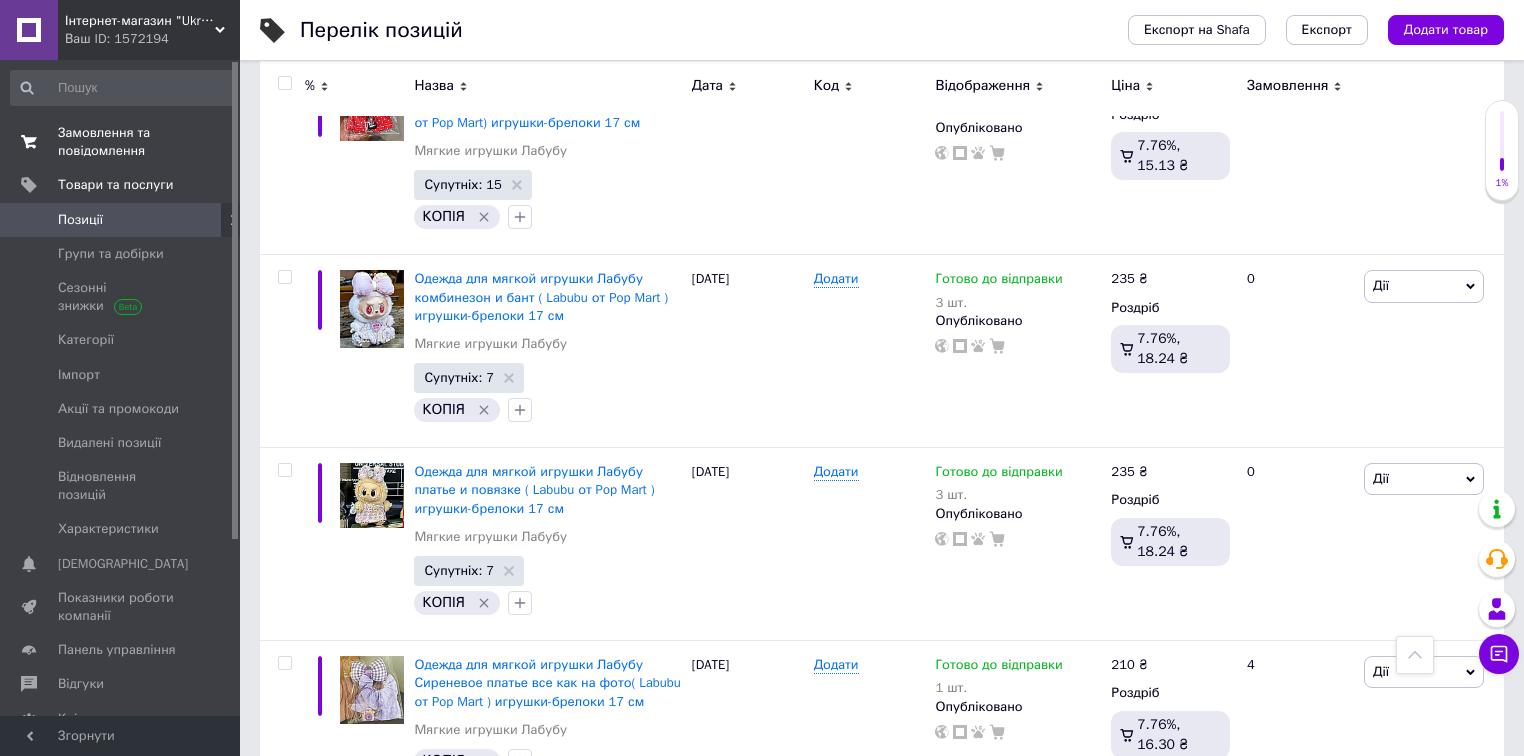 click on "Замовлення та повідомлення" at bounding box center [121, 142] 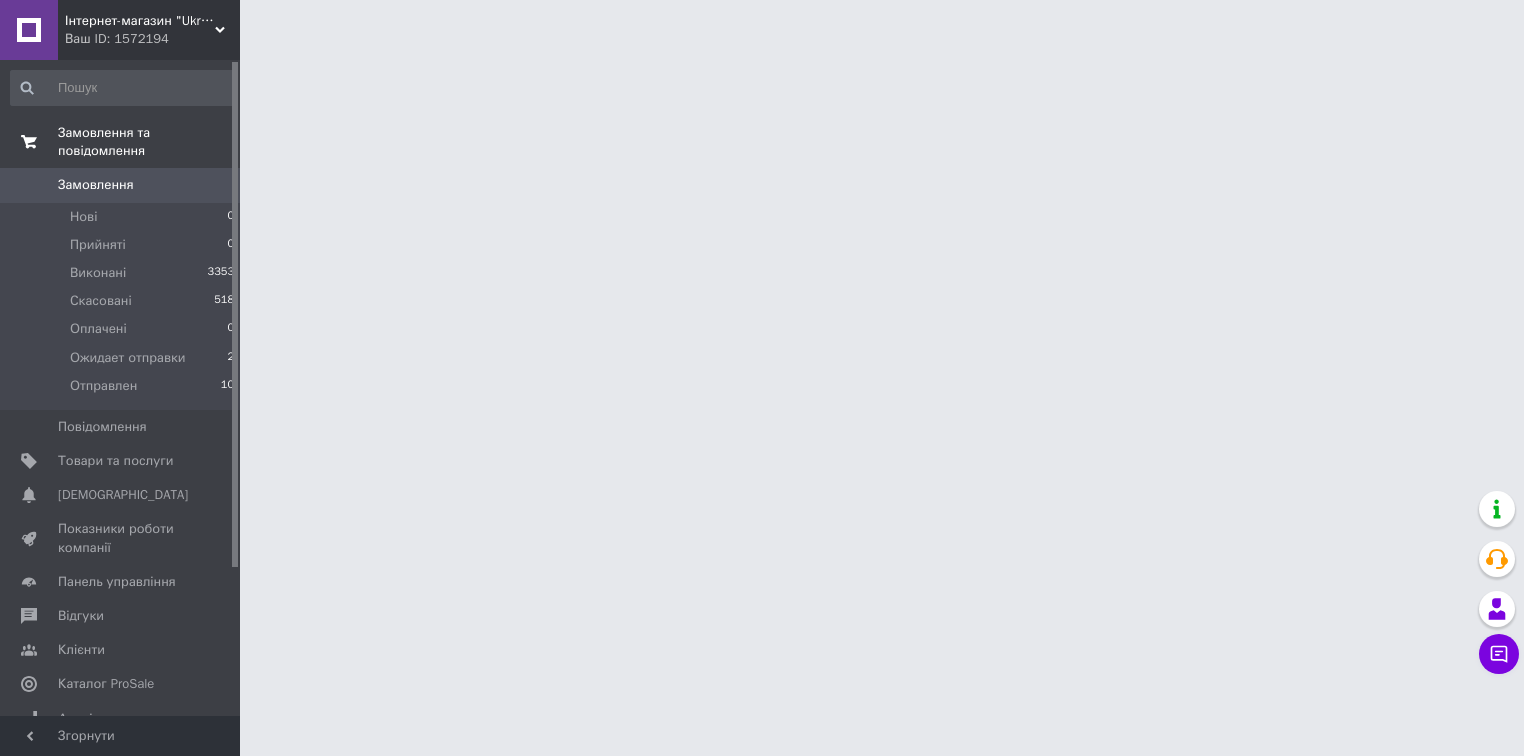 scroll, scrollTop: 0, scrollLeft: 0, axis: both 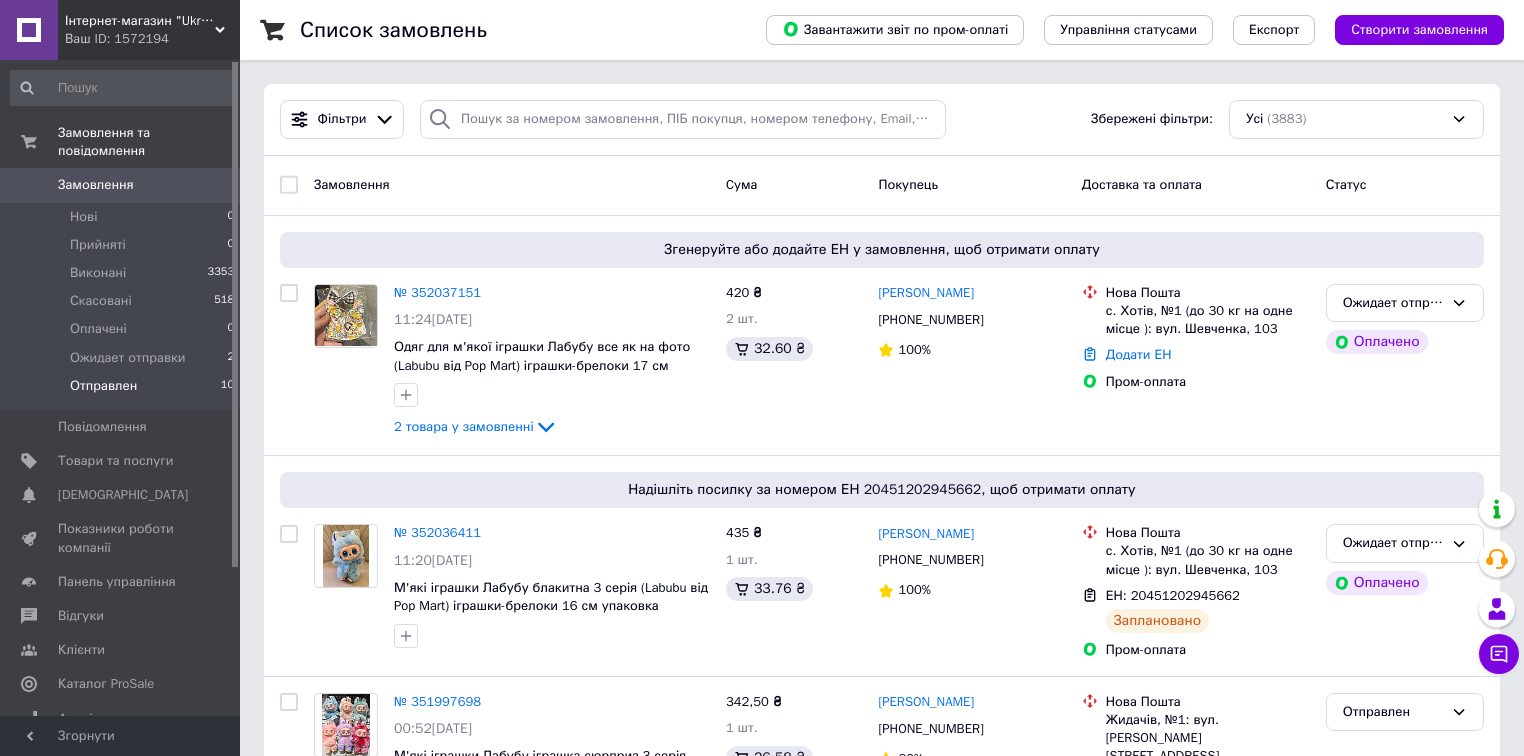 click on "Отправлен" at bounding box center [103, 386] 